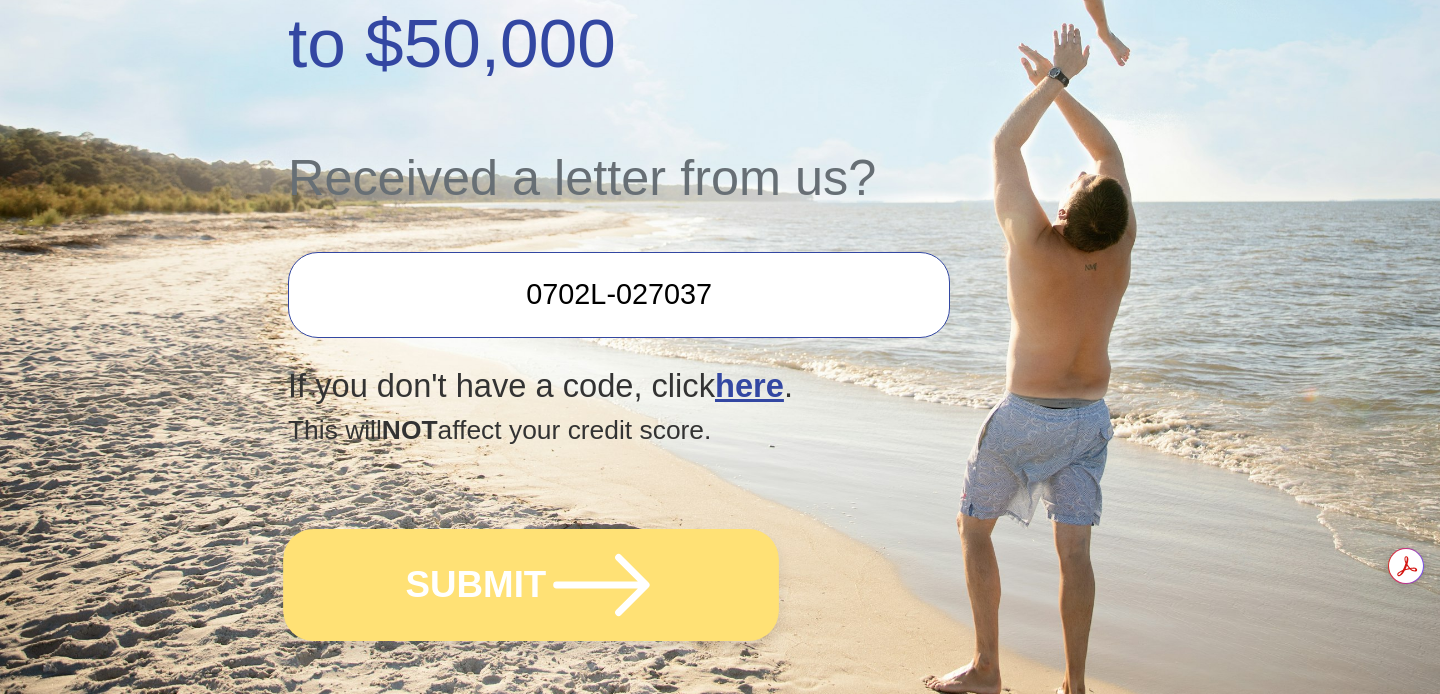 scroll, scrollTop: 653, scrollLeft: 0, axis: vertical 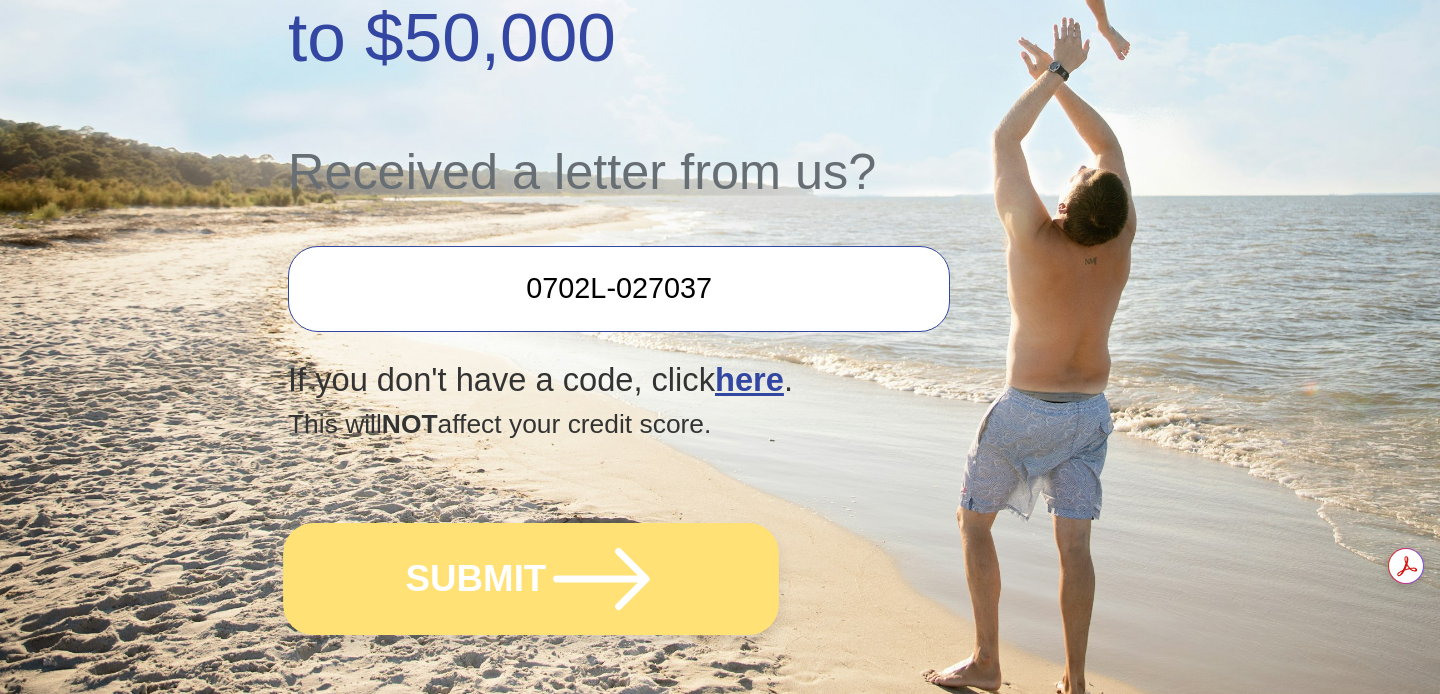 click on "SUBMIT" at bounding box center (531, 579) 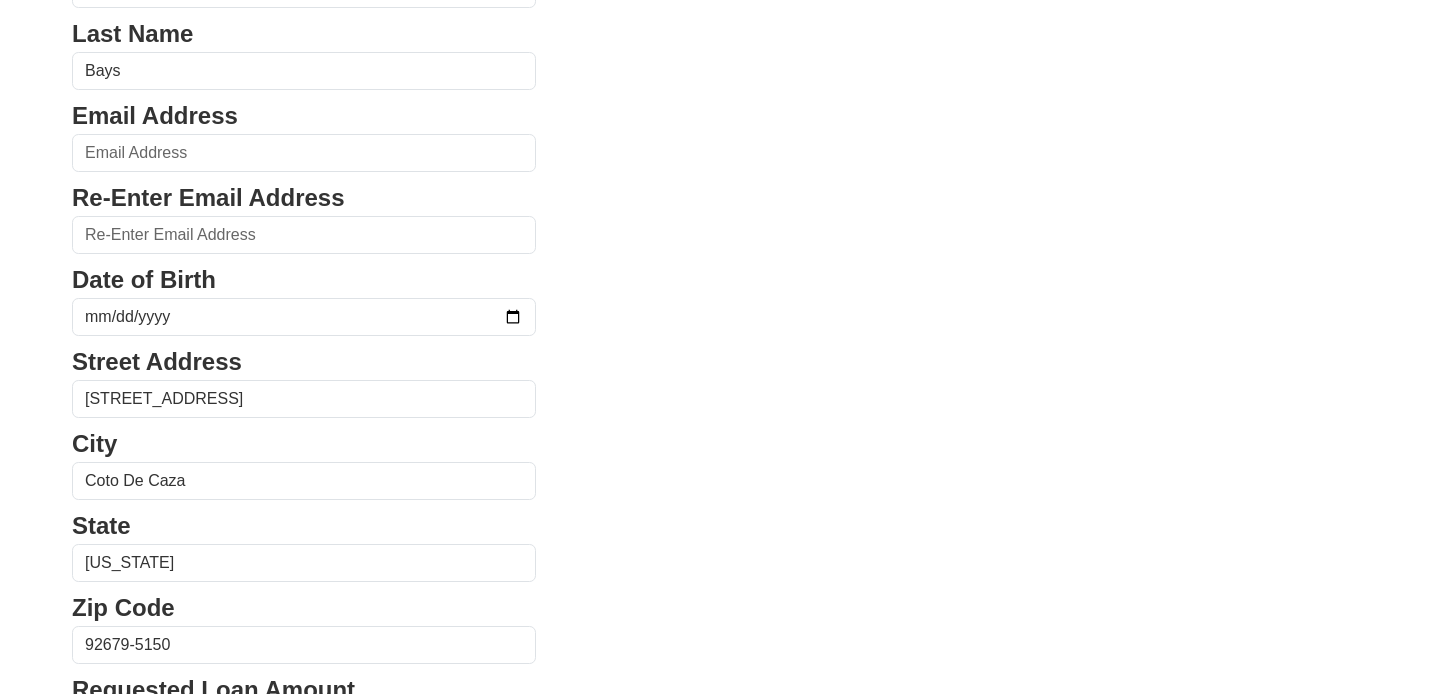 scroll, scrollTop: 210, scrollLeft: 0, axis: vertical 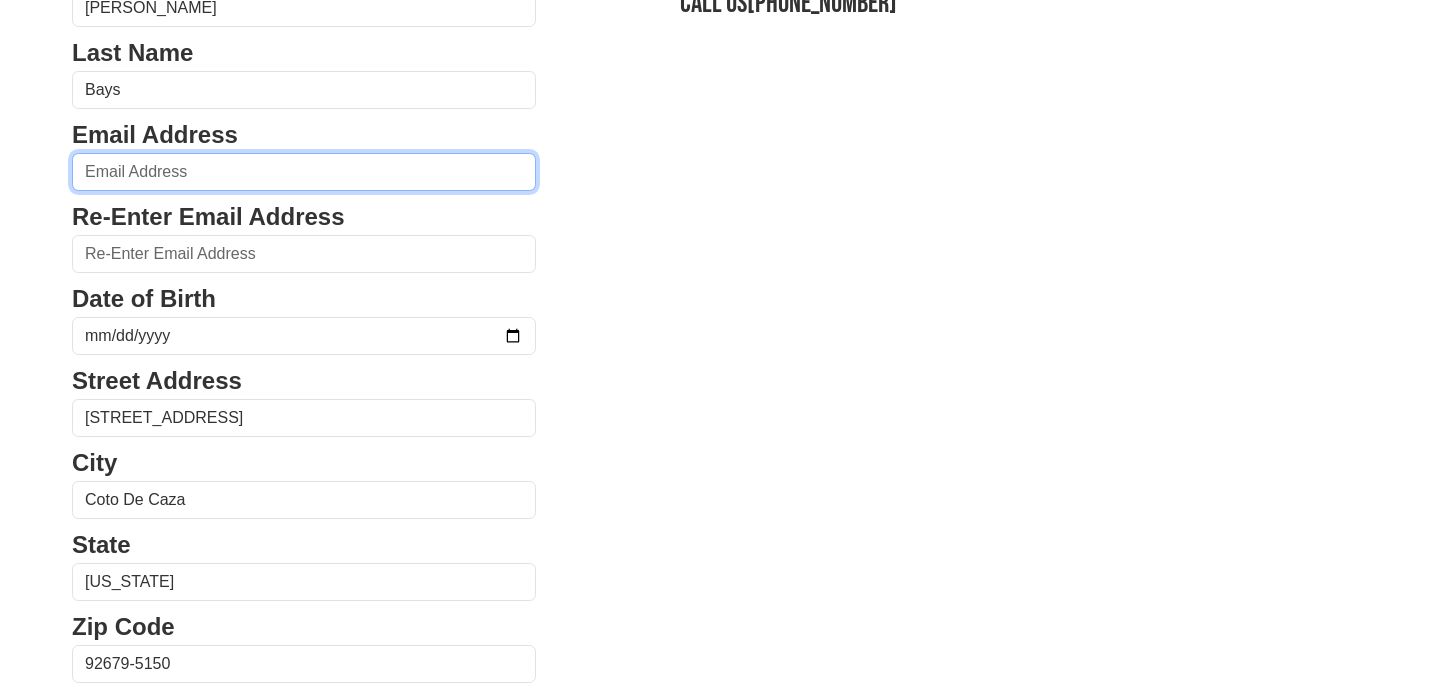 click at bounding box center [304, 172] 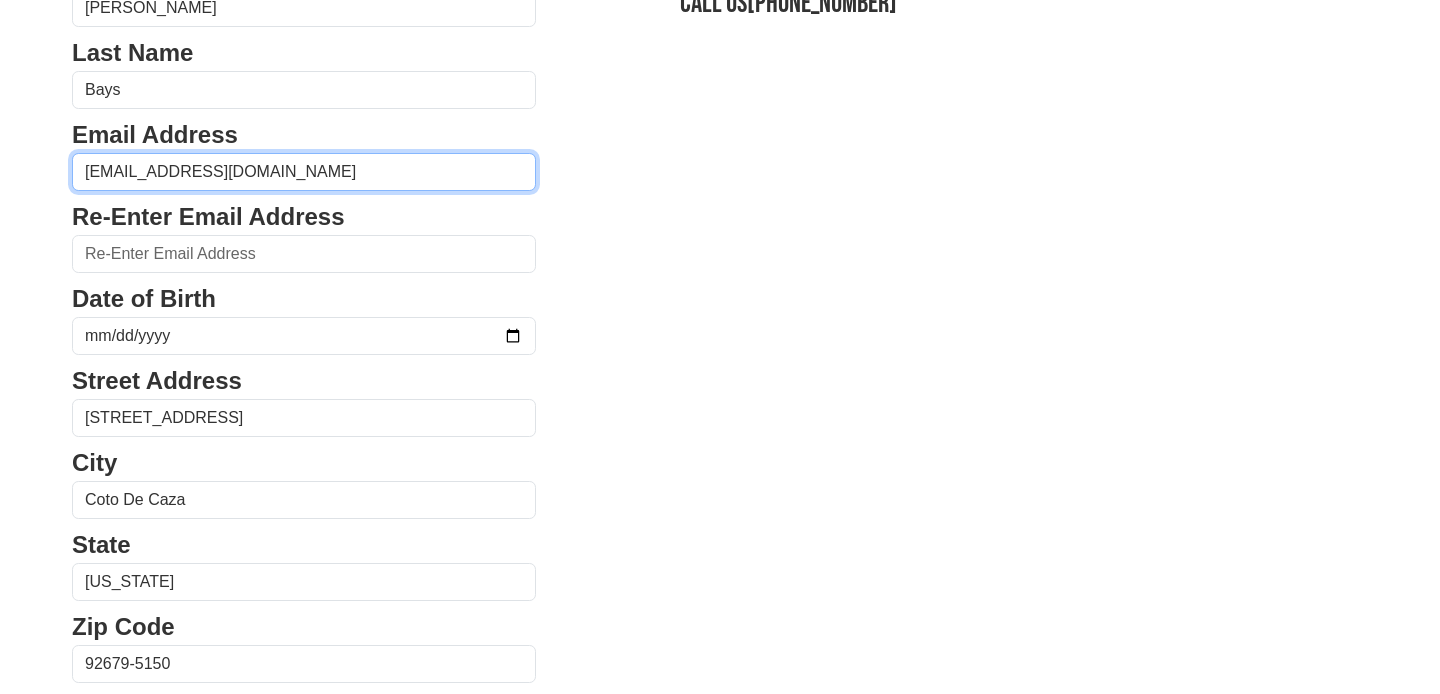 type on "cbays@hotmail.com" 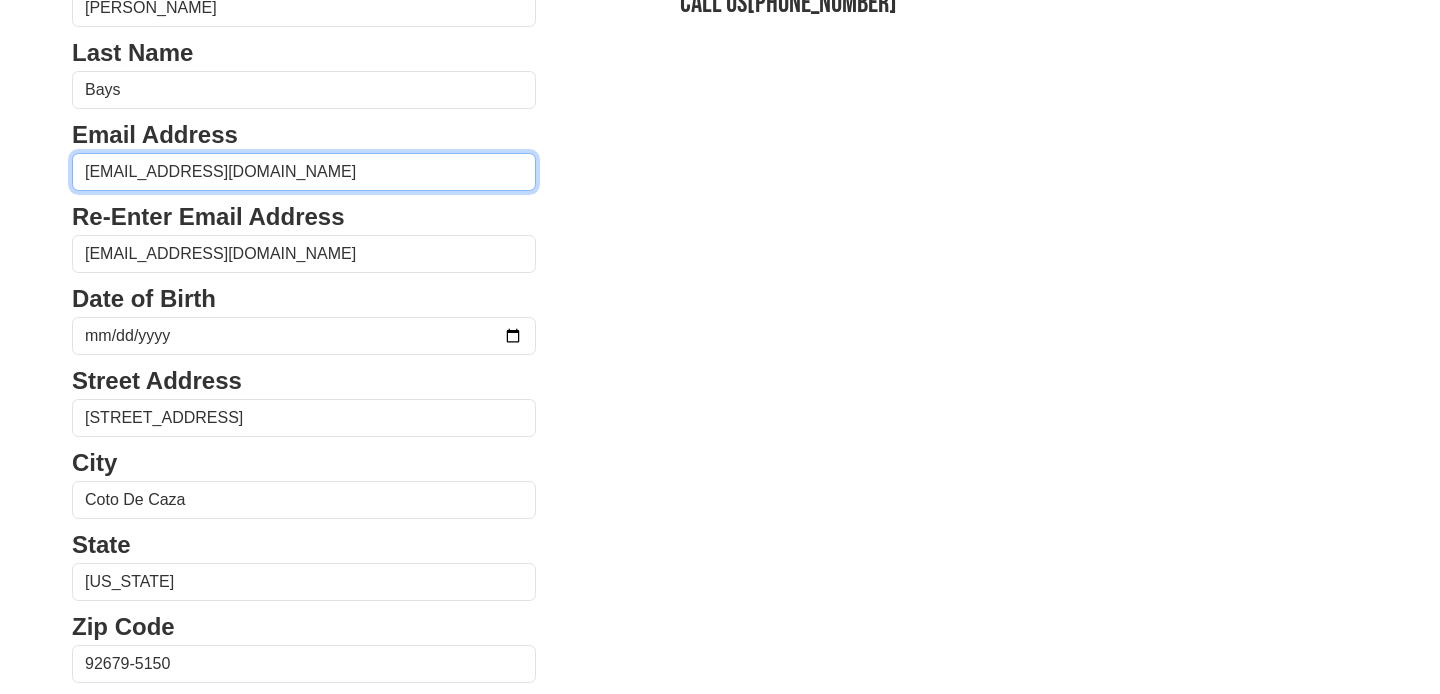type on "(949) 439-6088" 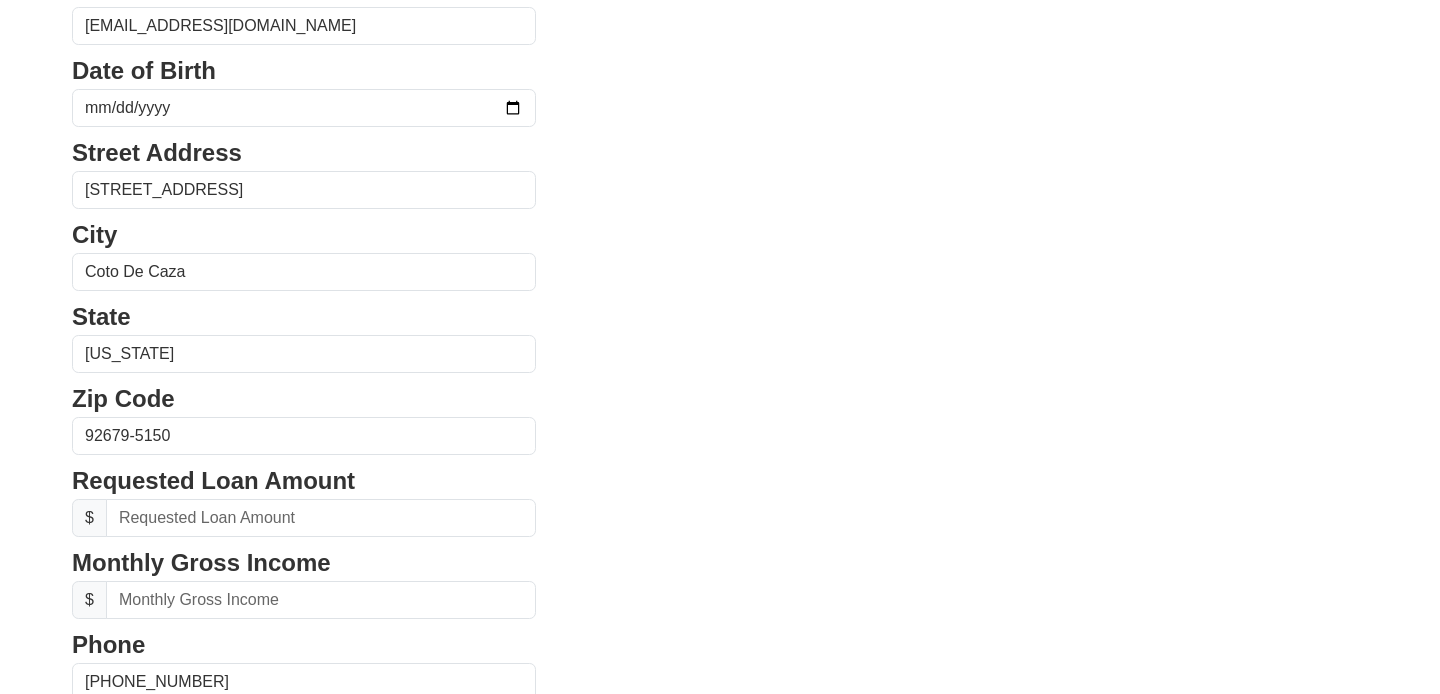 scroll, scrollTop: 387, scrollLeft: 0, axis: vertical 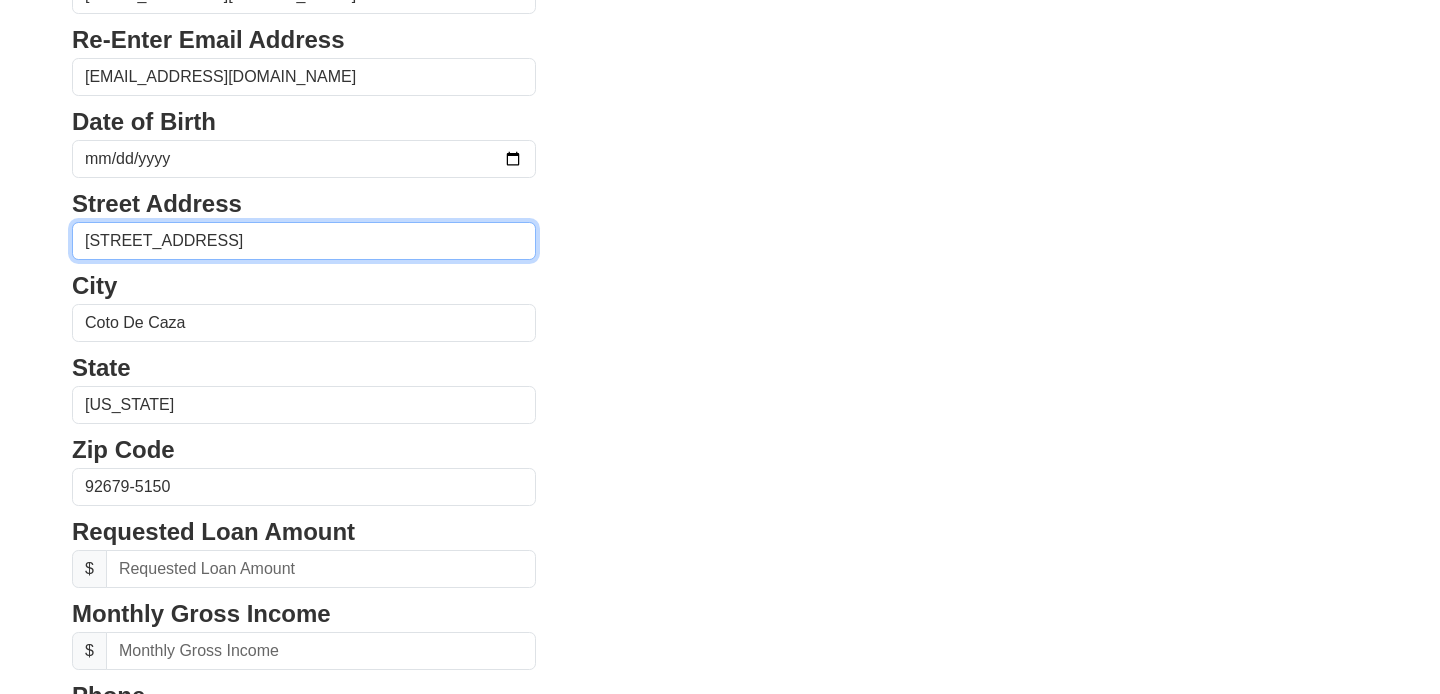 click on "11 River Rock Dr" at bounding box center [304, 241] 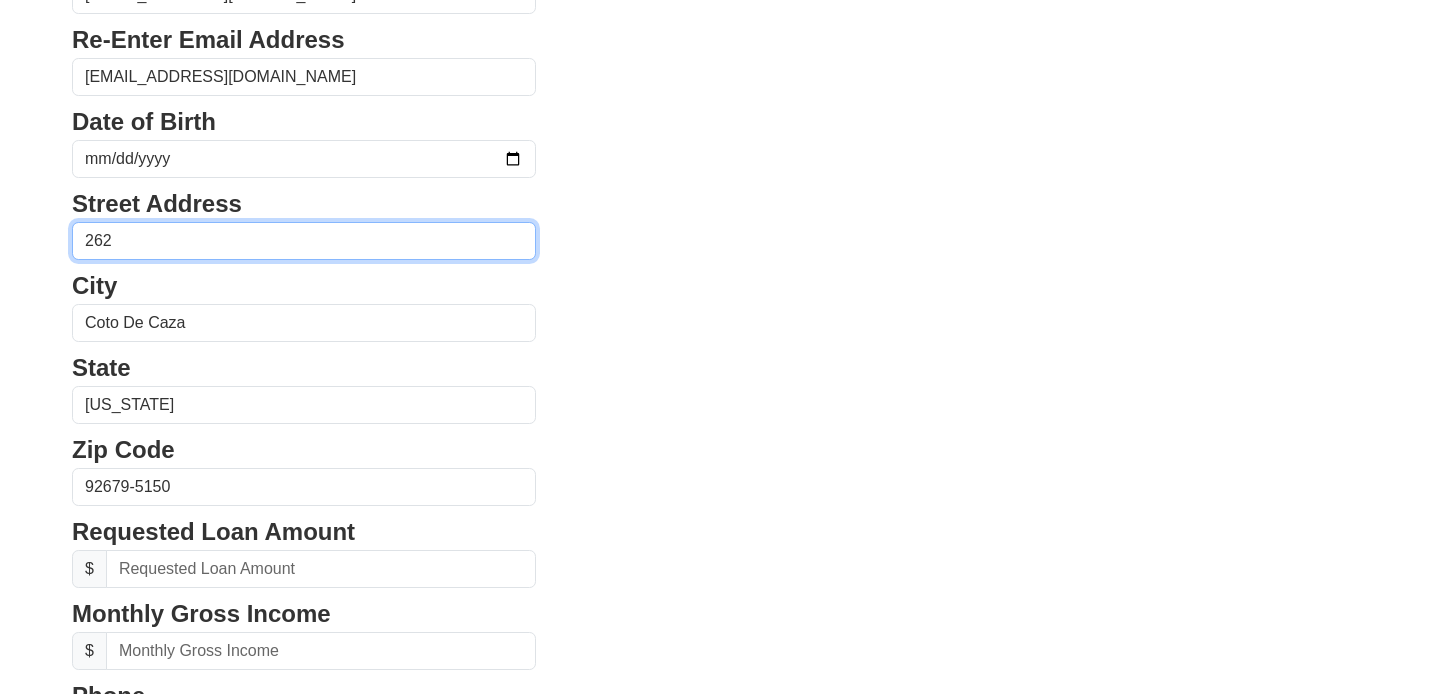 type on "262 Rock Cress Rd." 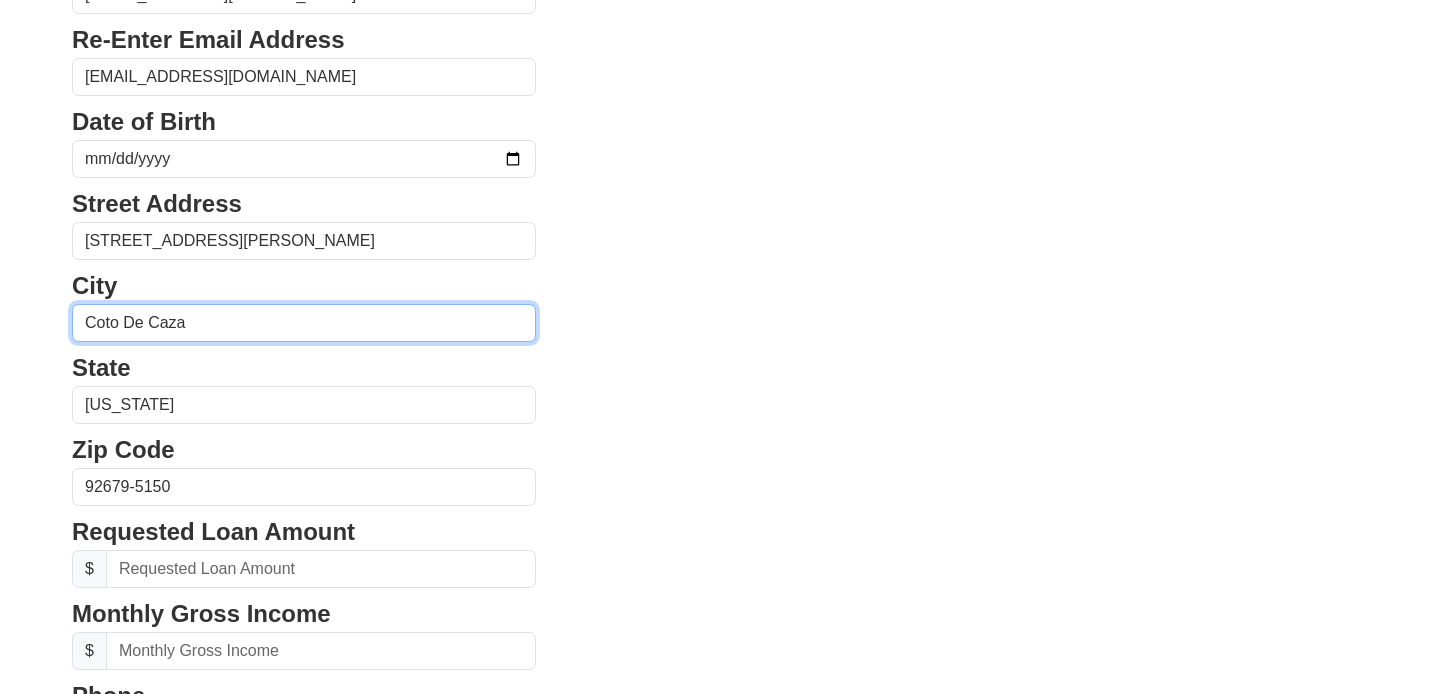 click on "Coto De Caza" at bounding box center (304, 323) 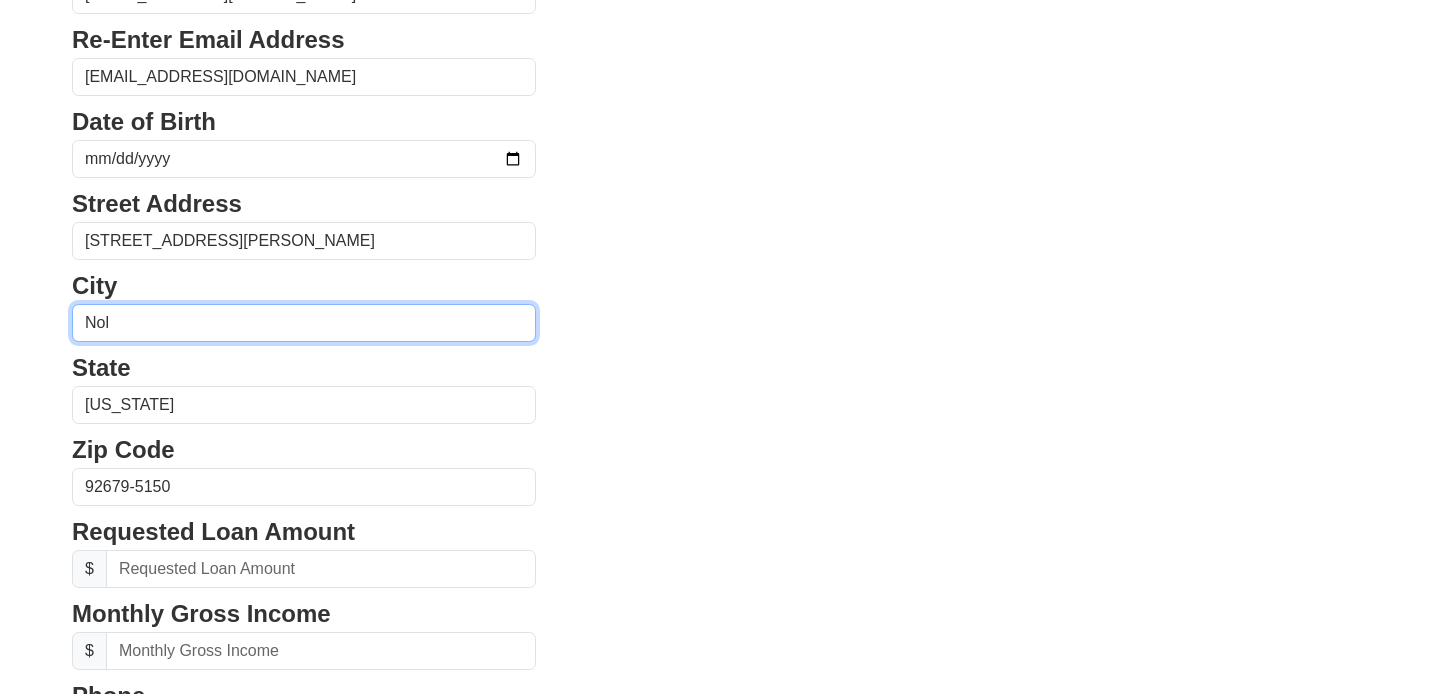 type on "Nolensville" 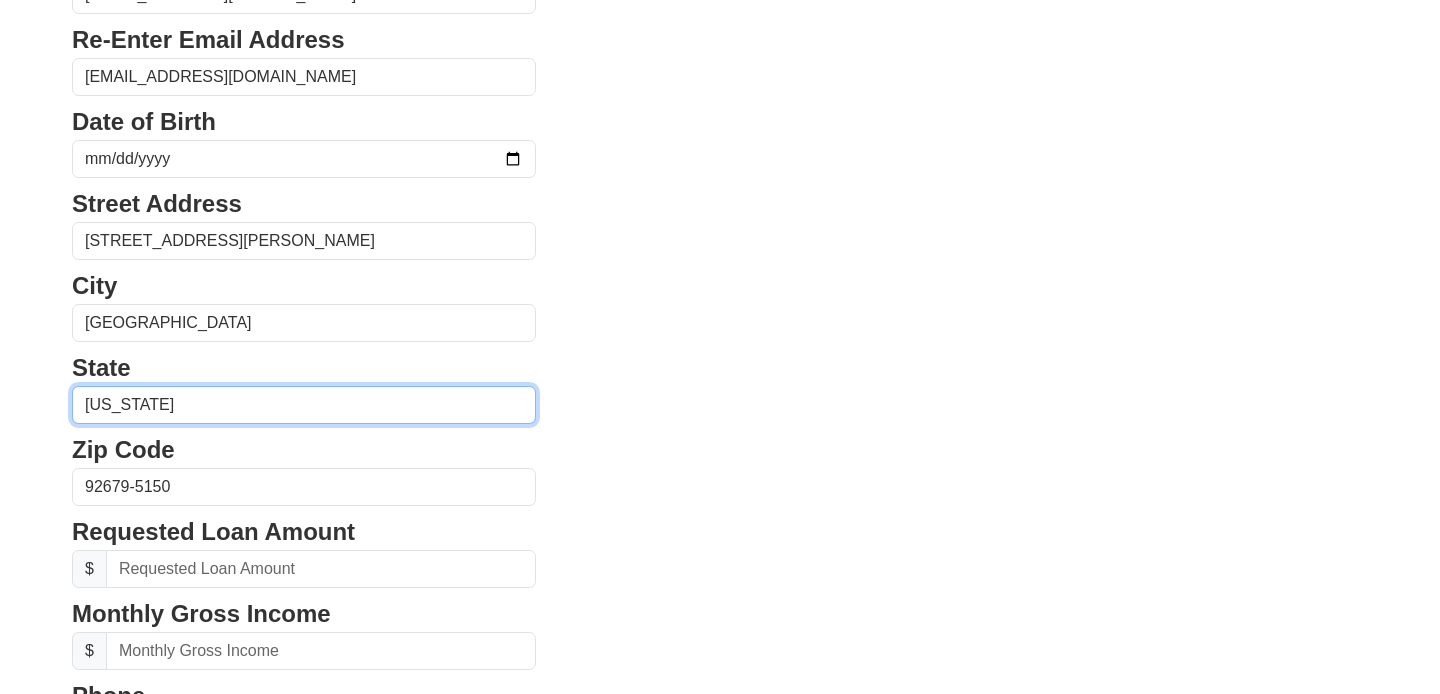click on "Alabama
Alaska
Arizona
Arkansas
California
Colorado
Connecticut
Delaware
District of Columbia
Florida
Georgia
Hawaii
Idaho
Illinois
Indiana
Iowa
Kansas
Kentucky
Louisiana
Maine
Maryland
Massachusetts
Michigan
Minnesota" at bounding box center (304, 405) 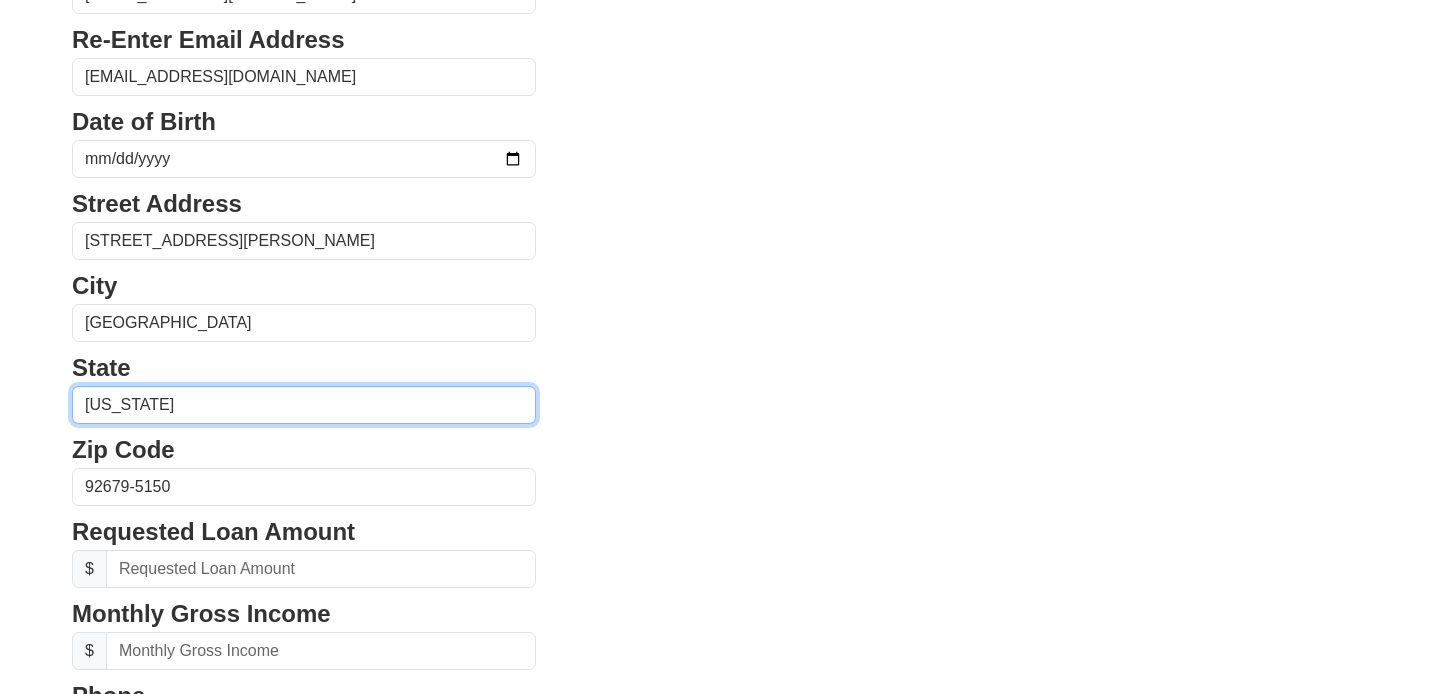 click on "Alabama
Alaska
Arizona
Arkansas
California
Colorado
Connecticut
Delaware
District of Columbia
Florida
Georgia
Hawaii
Idaho
Illinois
Indiana
Iowa
Kansas
Kentucky
Louisiana
Maine
Maryland
Massachusetts
Michigan
Minnesota" at bounding box center (304, 405) 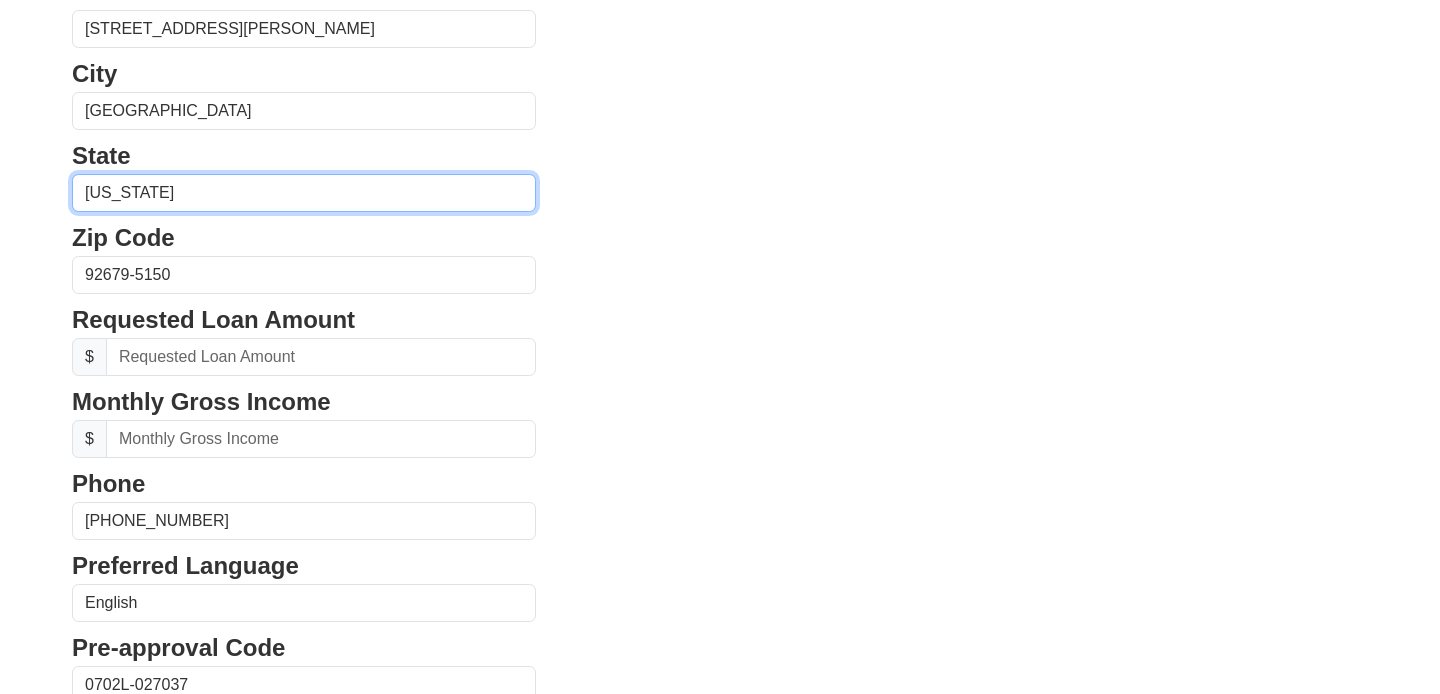 scroll, scrollTop: 676, scrollLeft: 0, axis: vertical 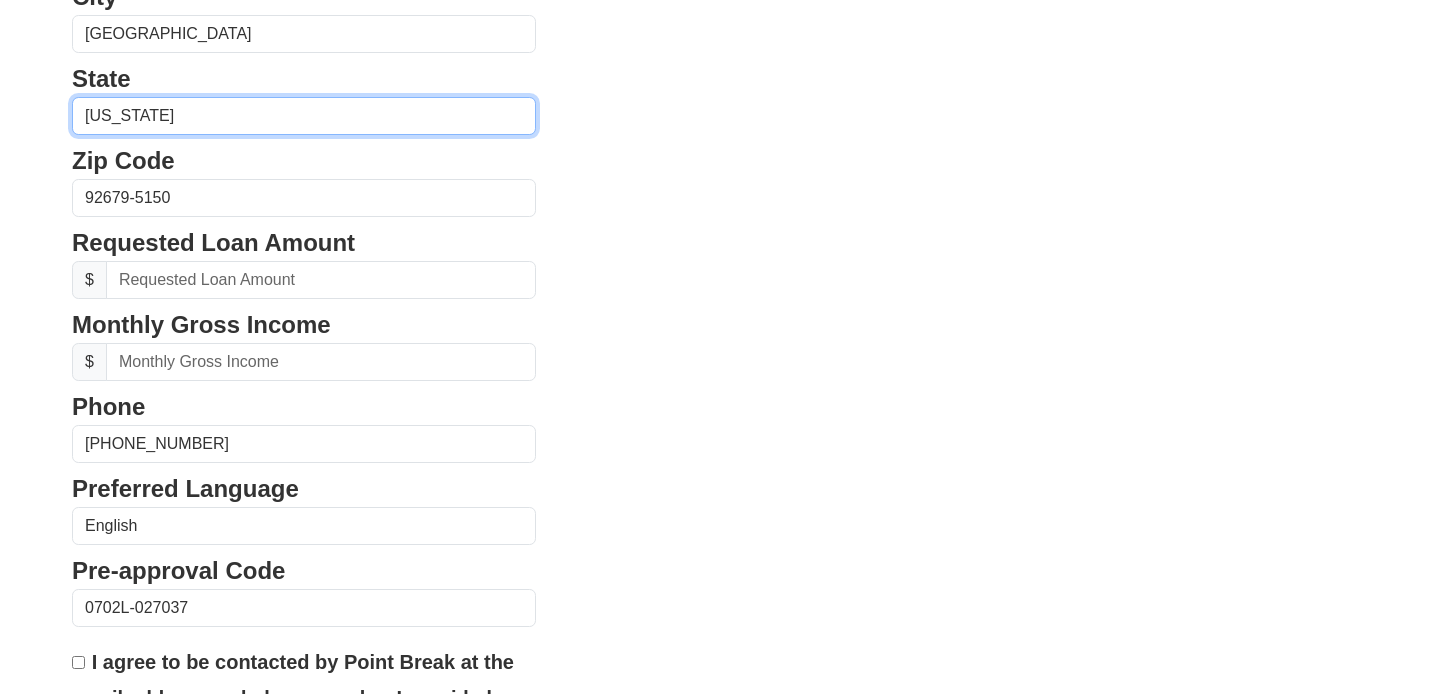 click on "Alabama
Alaska
Arizona
Arkansas
California
Colorado
Connecticut
Delaware
District of Columbia
Florida
Georgia
Hawaii
Idaho
Illinois
Indiana
Iowa
Kansas
Kentucky
Louisiana
Maine
Maryland
Massachusetts
Michigan
Minnesota" at bounding box center [304, 116] 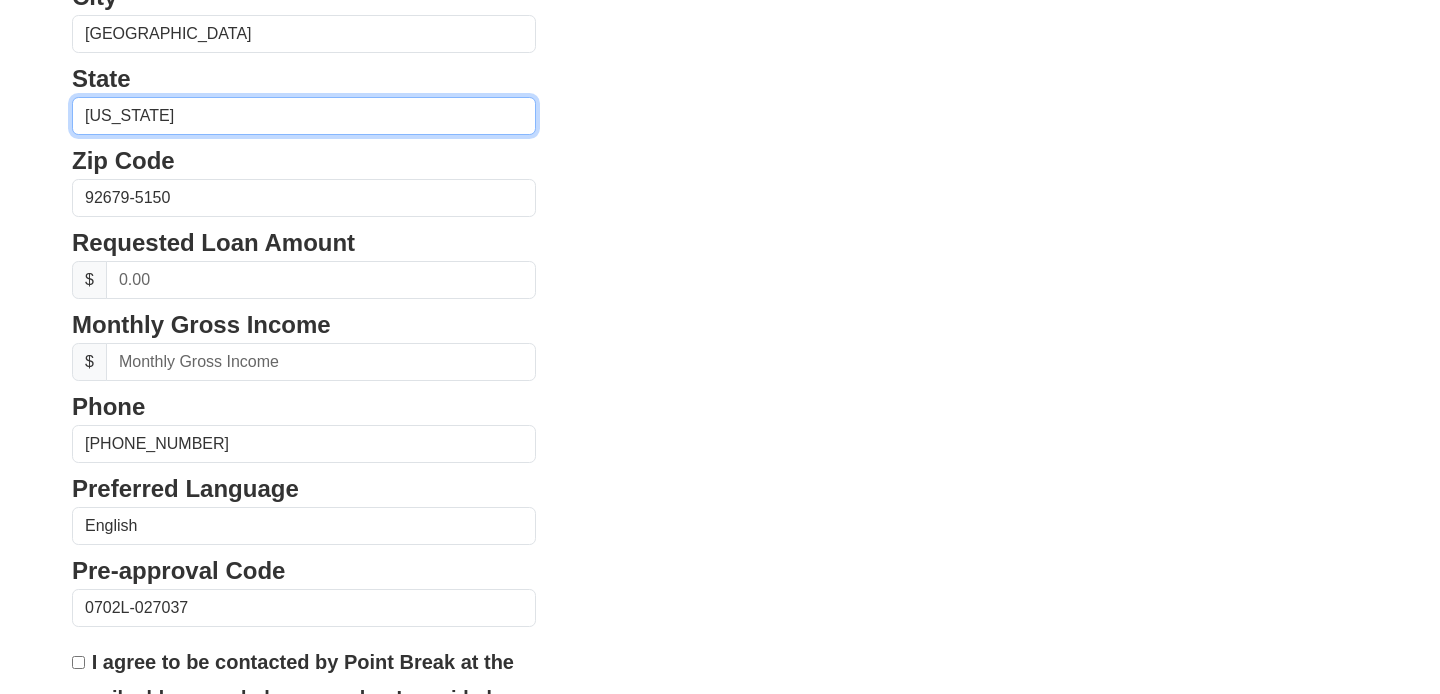 scroll, scrollTop: 680, scrollLeft: 0, axis: vertical 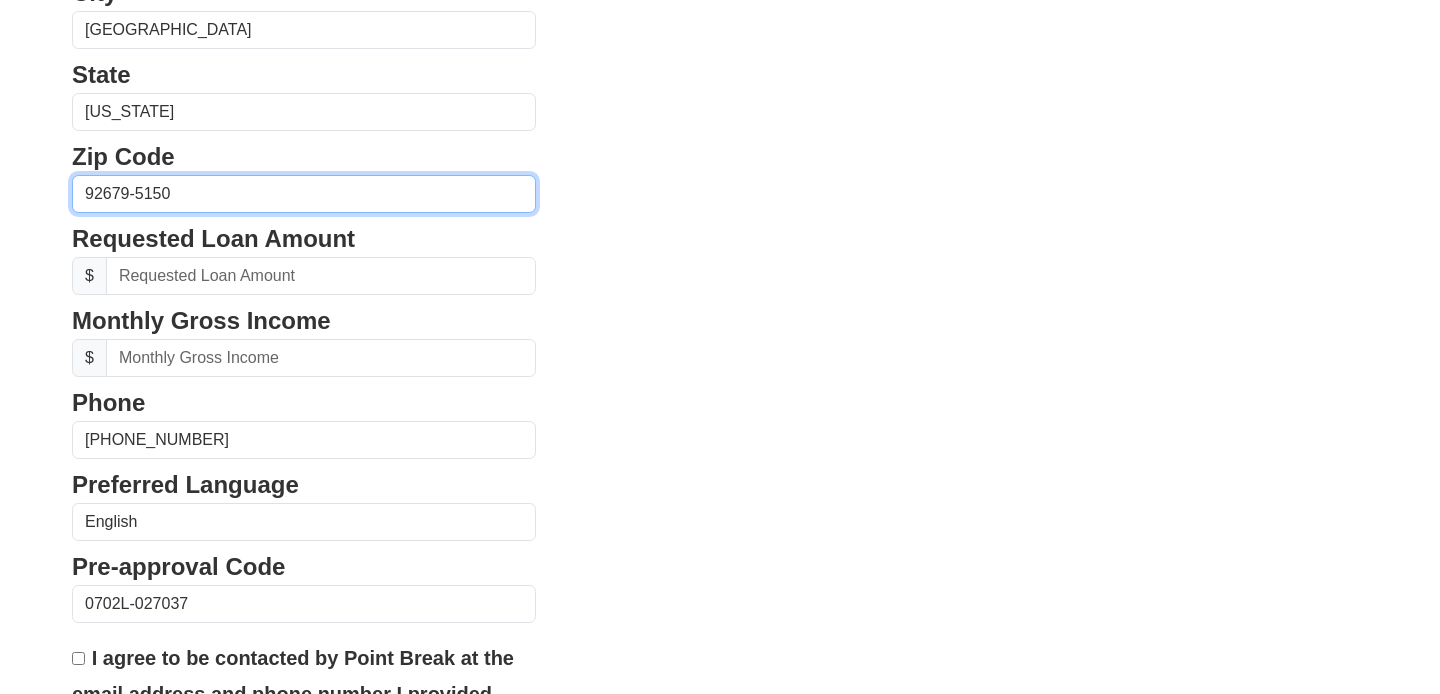 drag, startPoint x: 187, startPoint y: 197, endPoint x: 31, endPoint y: 193, distance: 156.05127 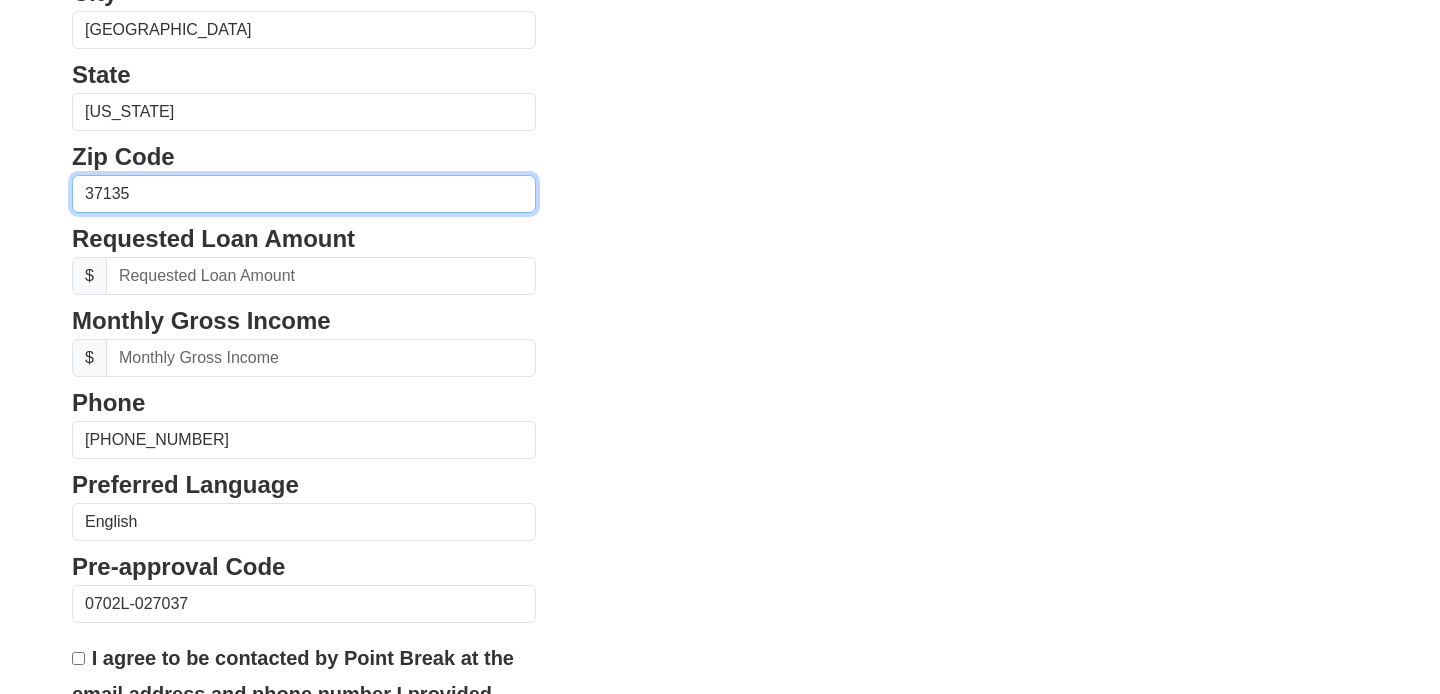 type on "37135" 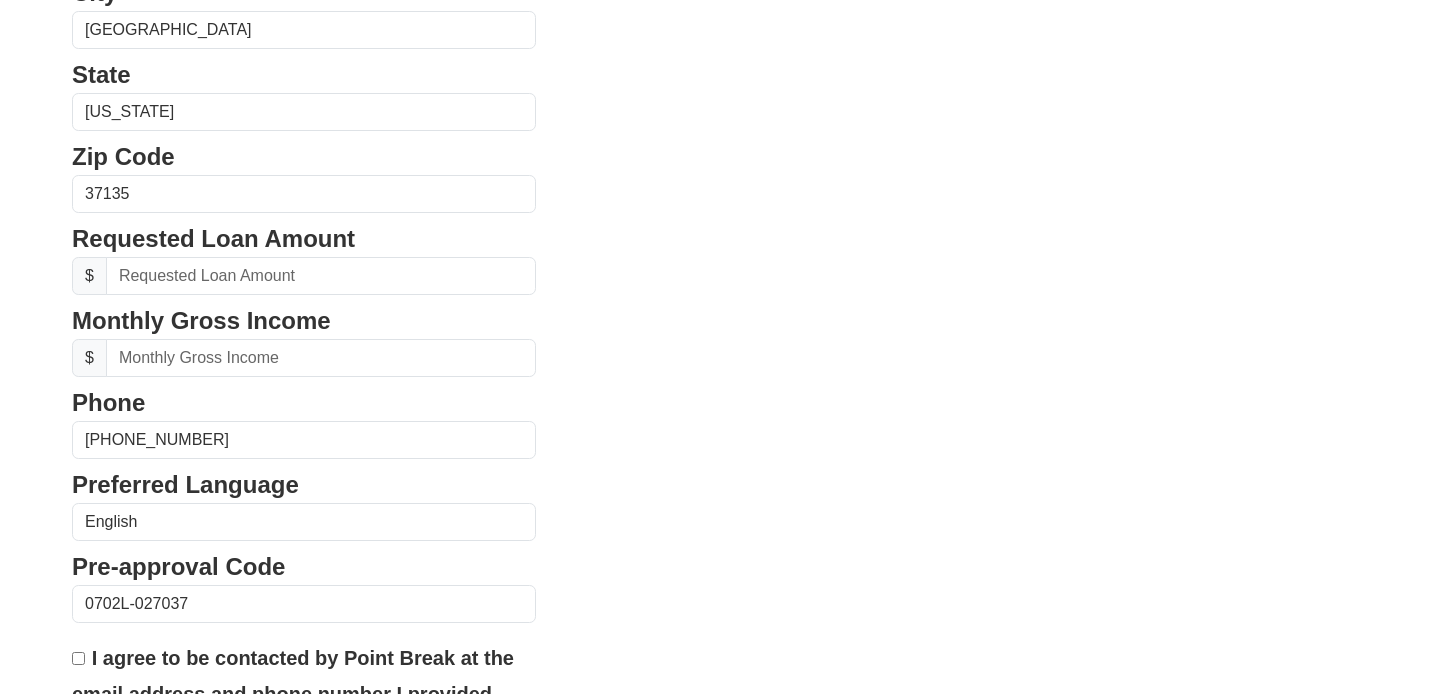 click on "Requested Loan Amount" at bounding box center (304, 239) 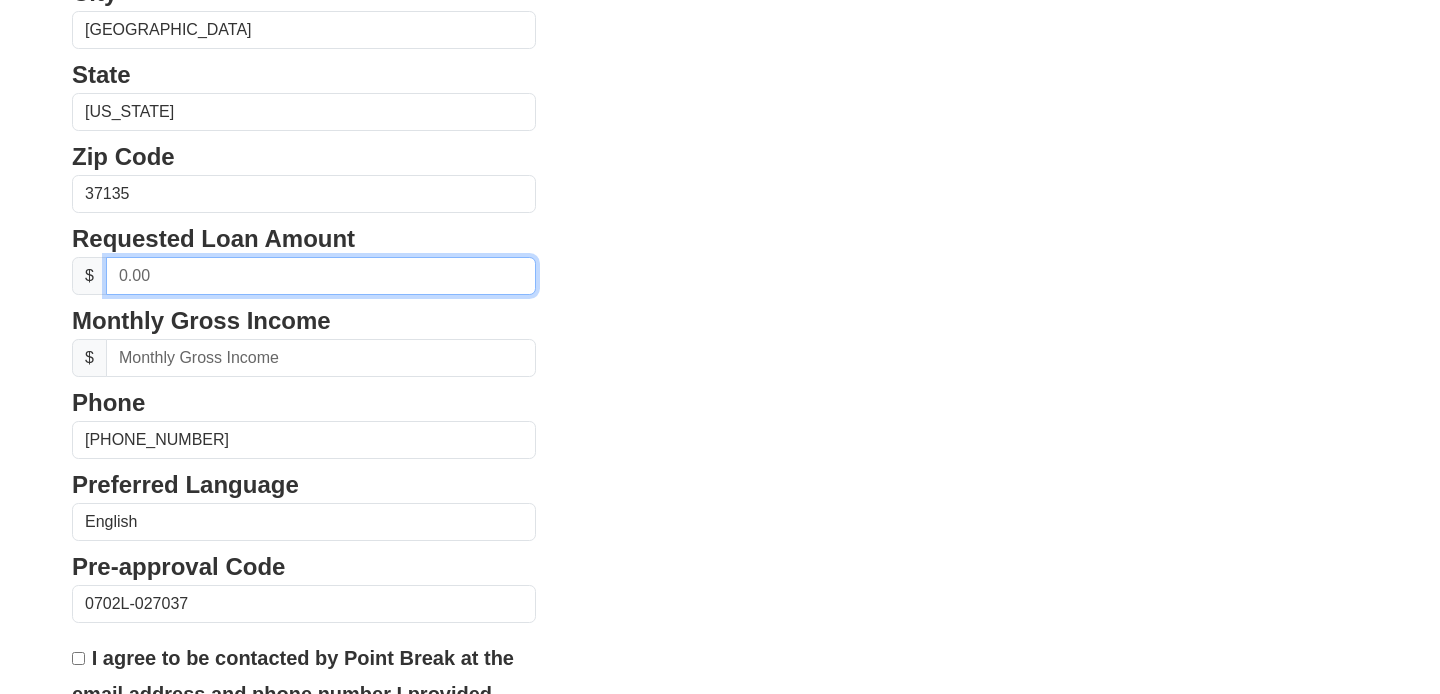 click at bounding box center [321, 276] 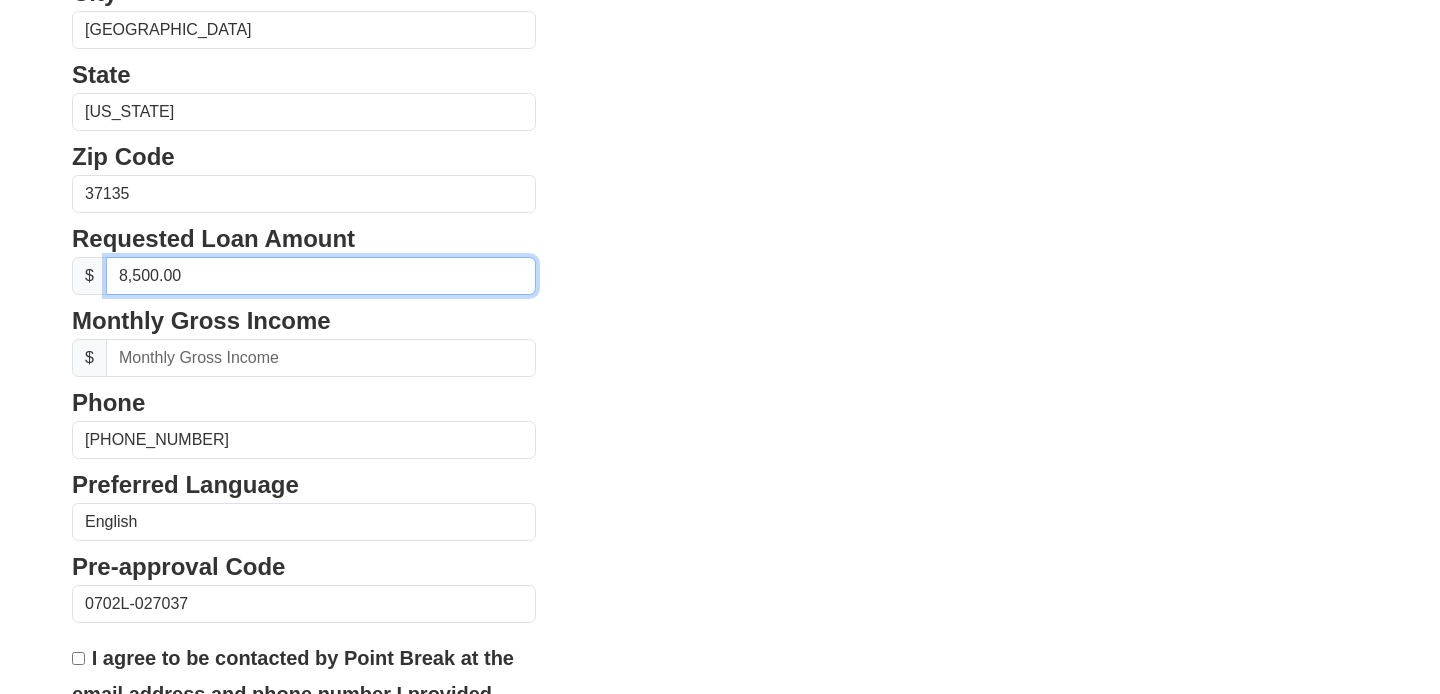 type on "85,000.00" 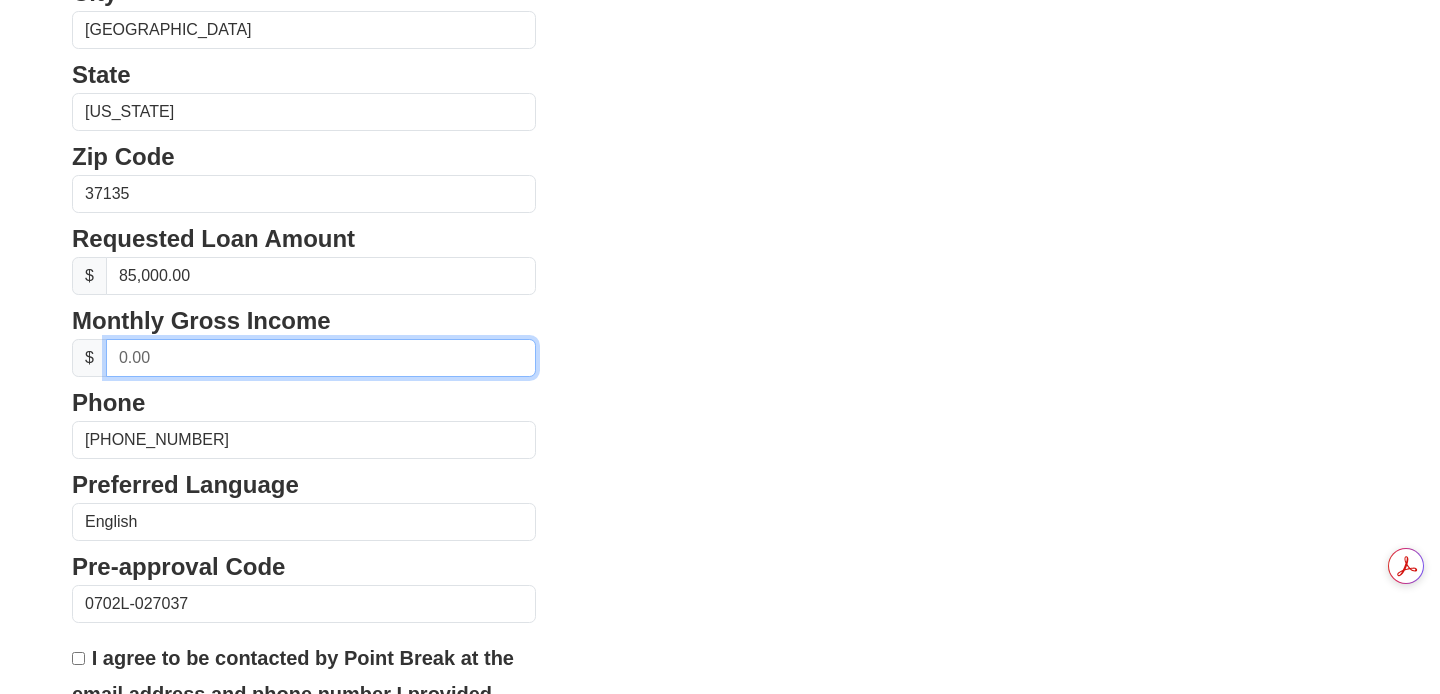 click at bounding box center [321, 358] 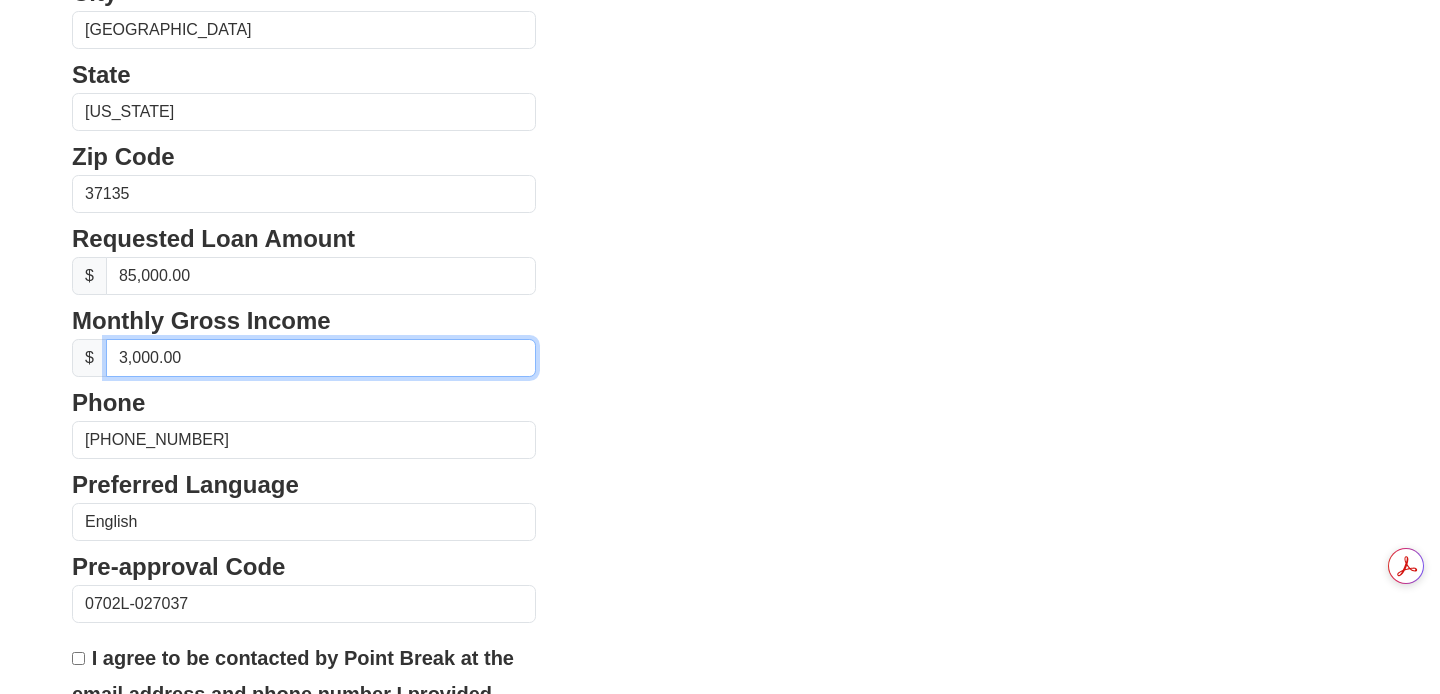 type on "30,000.00" 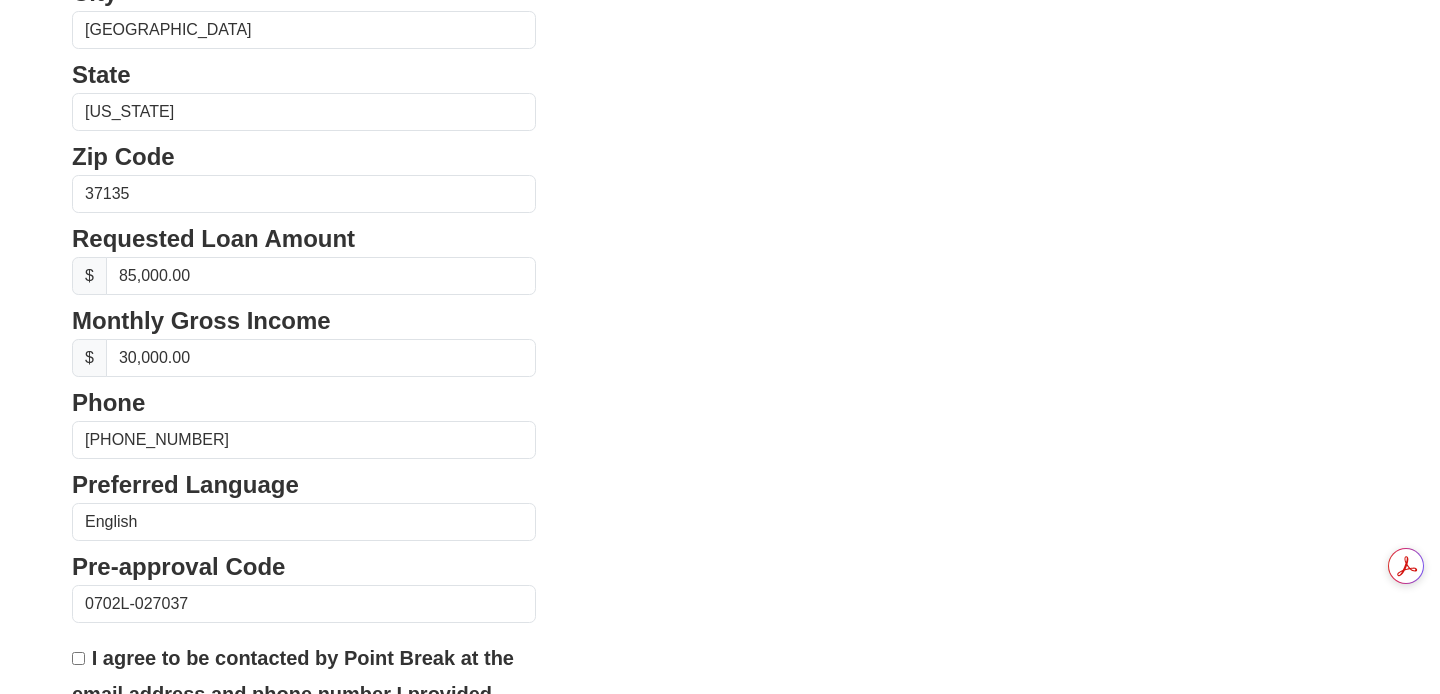 click on "First Name
Christina
Last Name
Bays
Email Address
cbays@hotmail.com
Re-Enter Email Address
cbays@hotmail.com
Date of Birth
Street Address
262 Rock Cress Rd.
City
Nolensville
State
Alabama
Alaska
Arizona
Arkansas
California
Colorado
Connecticut
Delaware
District of Columbia
Florida
Georgia
Hawaii
Idaho
Illinois" at bounding box center (720, 160) 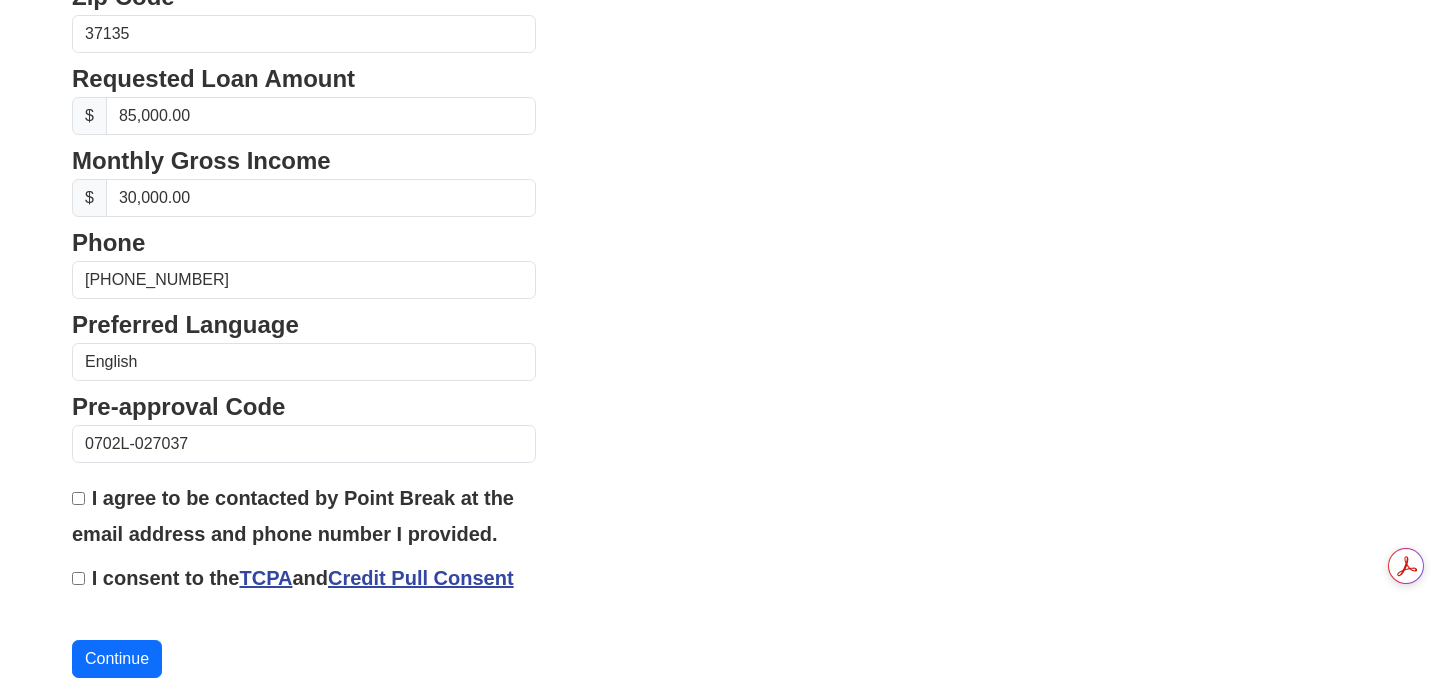 scroll, scrollTop: 897, scrollLeft: 0, axis: vertical 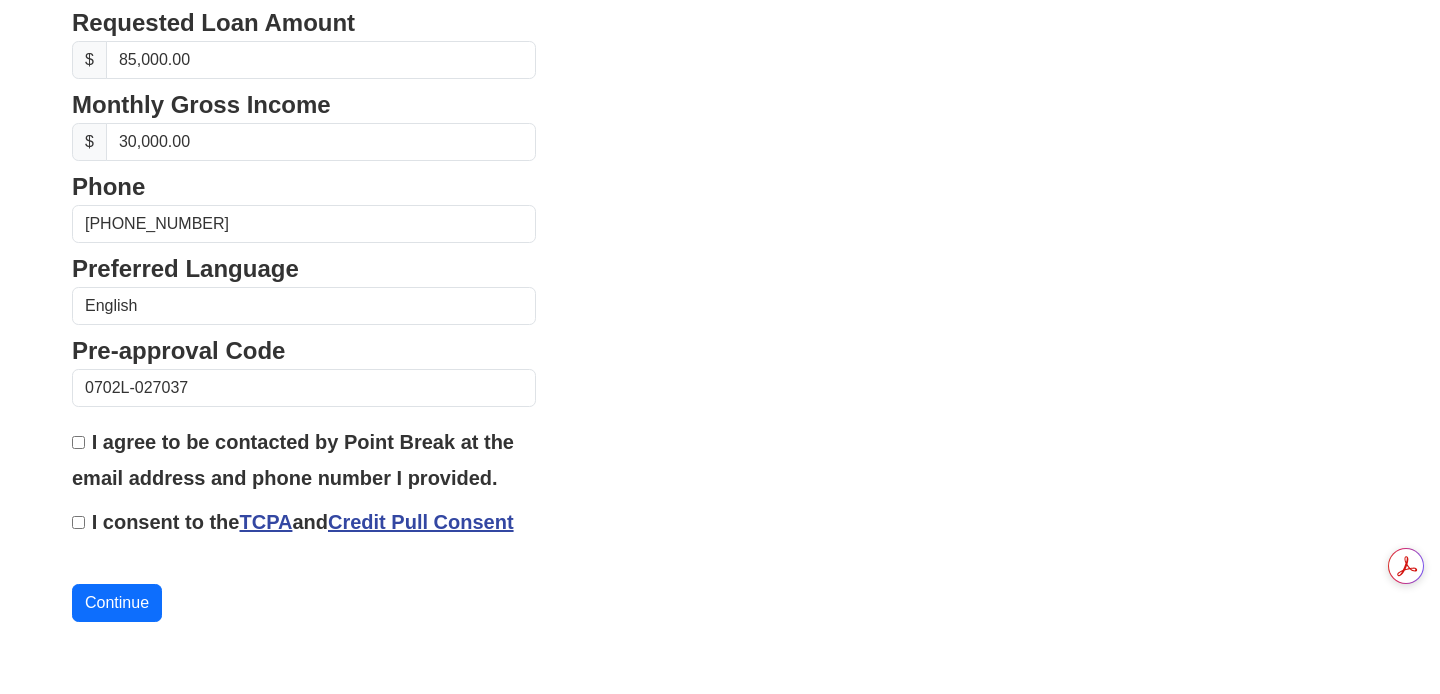 click on "I consent to the
TCPA  and
Credit Pull Consent" at bounding box center [78, 522] 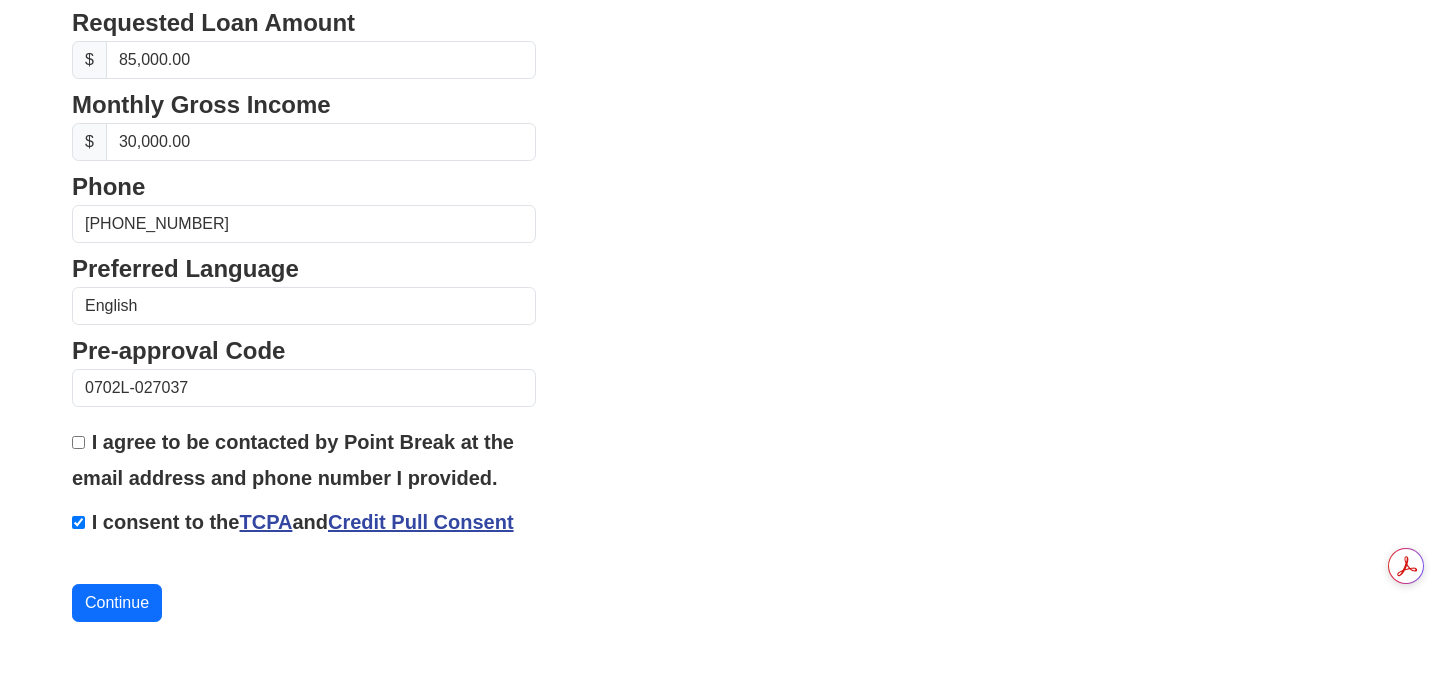 click on "I agree to be contacted by Point Break at the email address and phone number I provided." at bounding box center (304, 459) 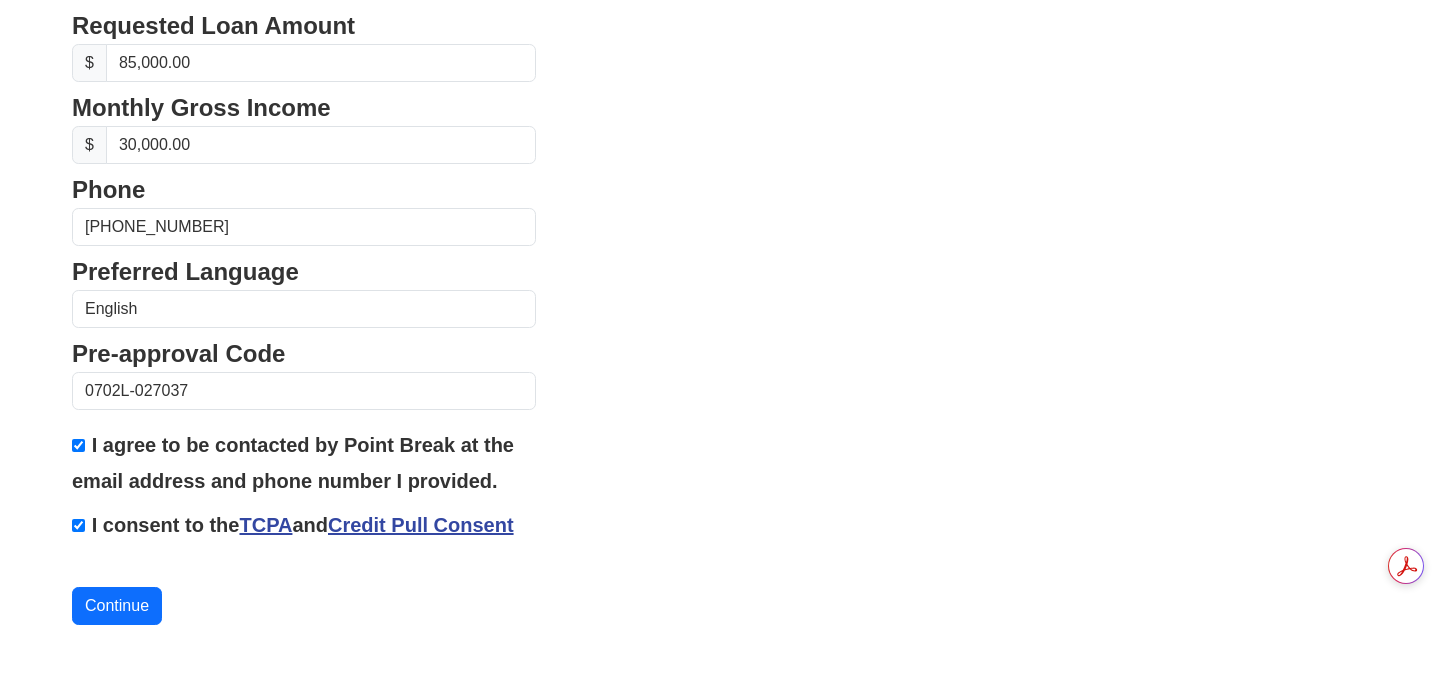 scroll, scrollTop: 897, scrollLeft: 0, axis: vertical 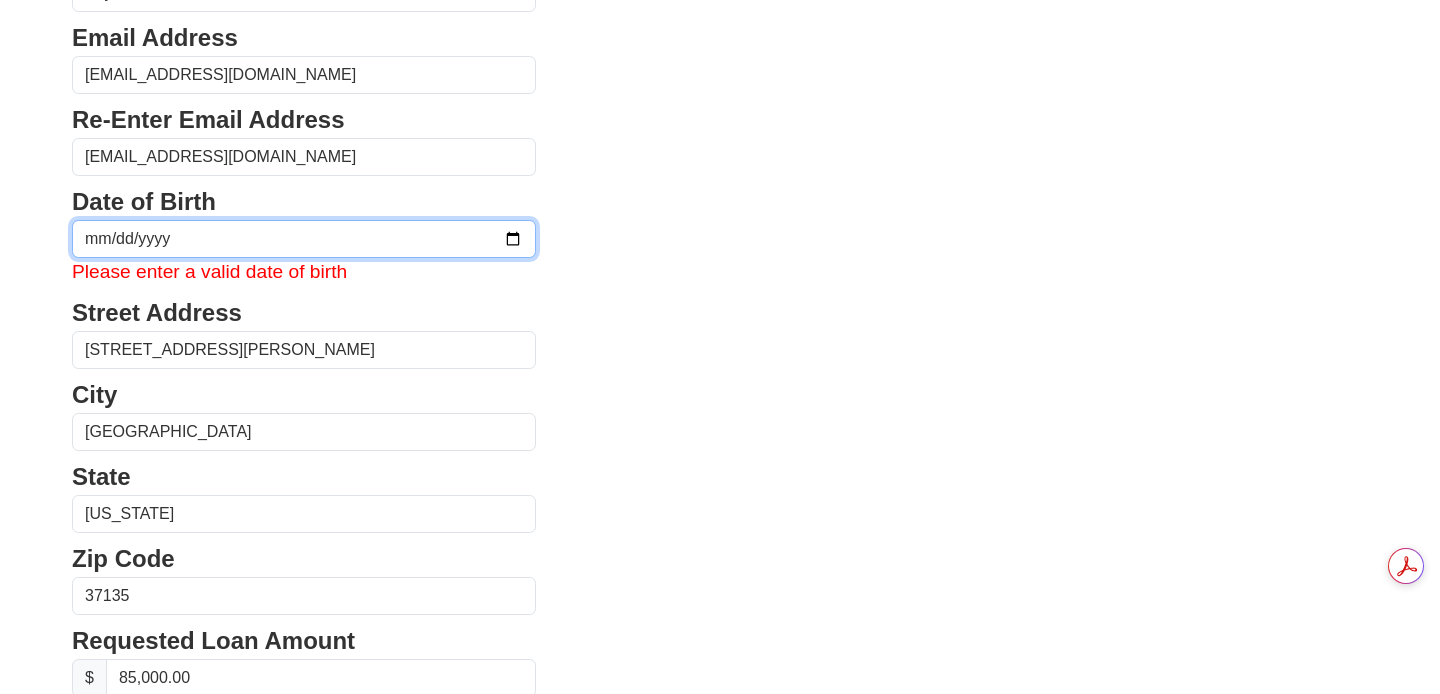 click at bounding box center [304, 239] 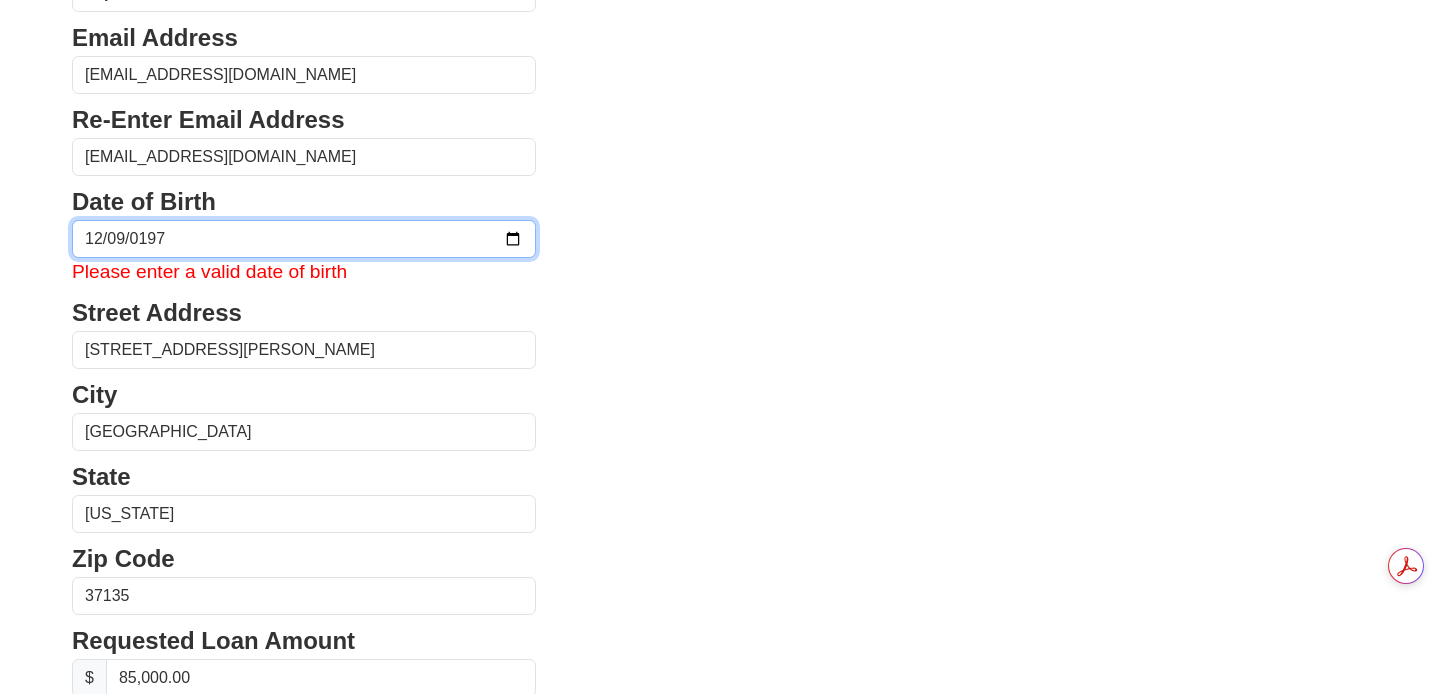 type on "1970-12-09" 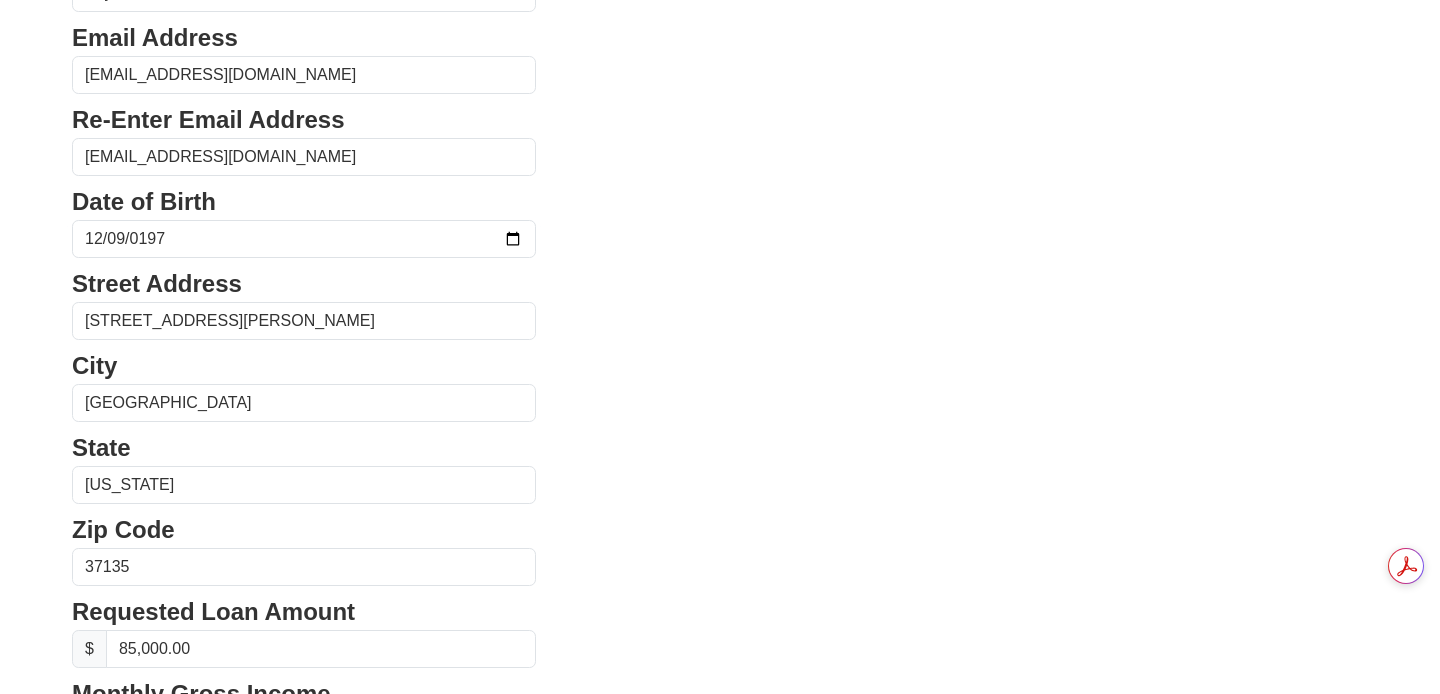 click on "First Name
Christina
Last Name
Bays
Email Address
cbays@hotmail.com
Re-Enter Email Address
cbays@hotmail.com
Date of Birth
1970-12-09
Street Address
262 Rock Cress Rd.
City
Nolensville
State
Alabama
Alaska
Arizona
Arkansas
California
Colorado
Connecticut
Delaware
District of Columbia
Florida
Georgia
Hawaii
Idaho
Illinois
$" at bounding box center [720, 533] 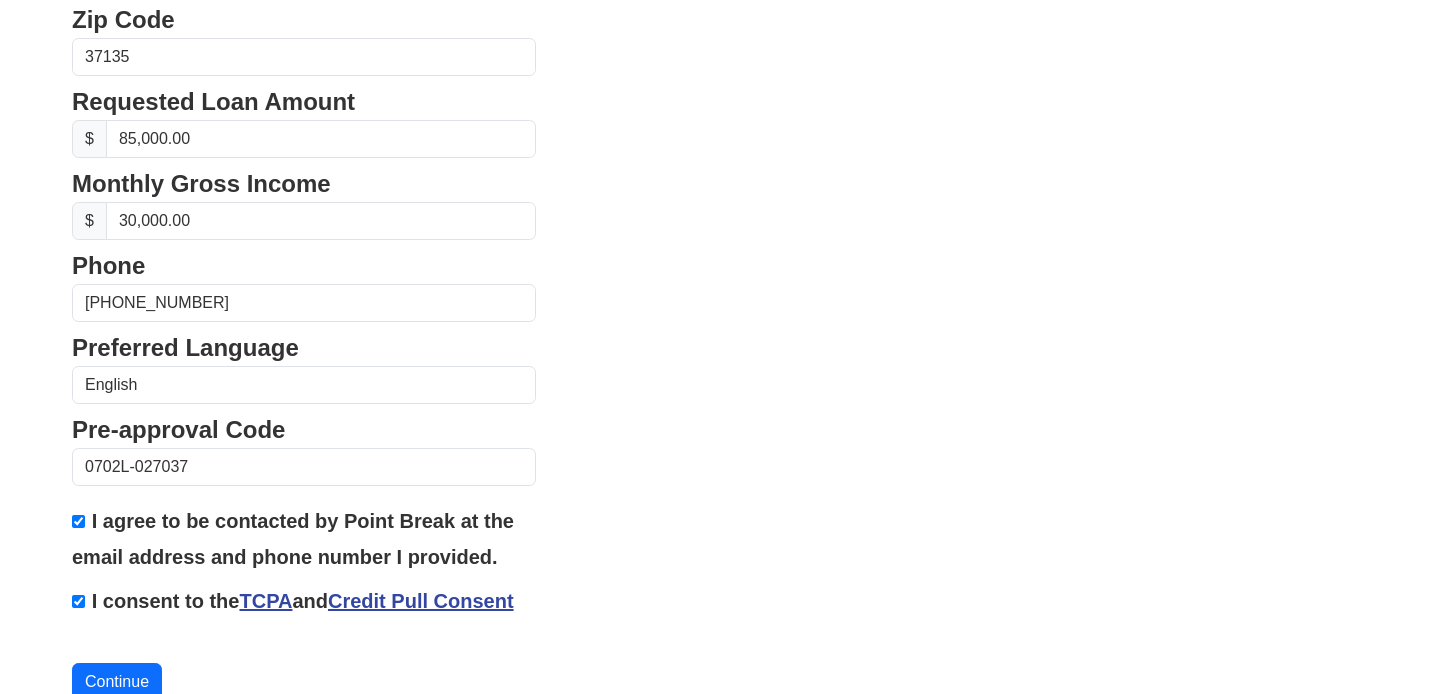scroll, scrollTop: 897, scrollLeft: 0, axis: vertical 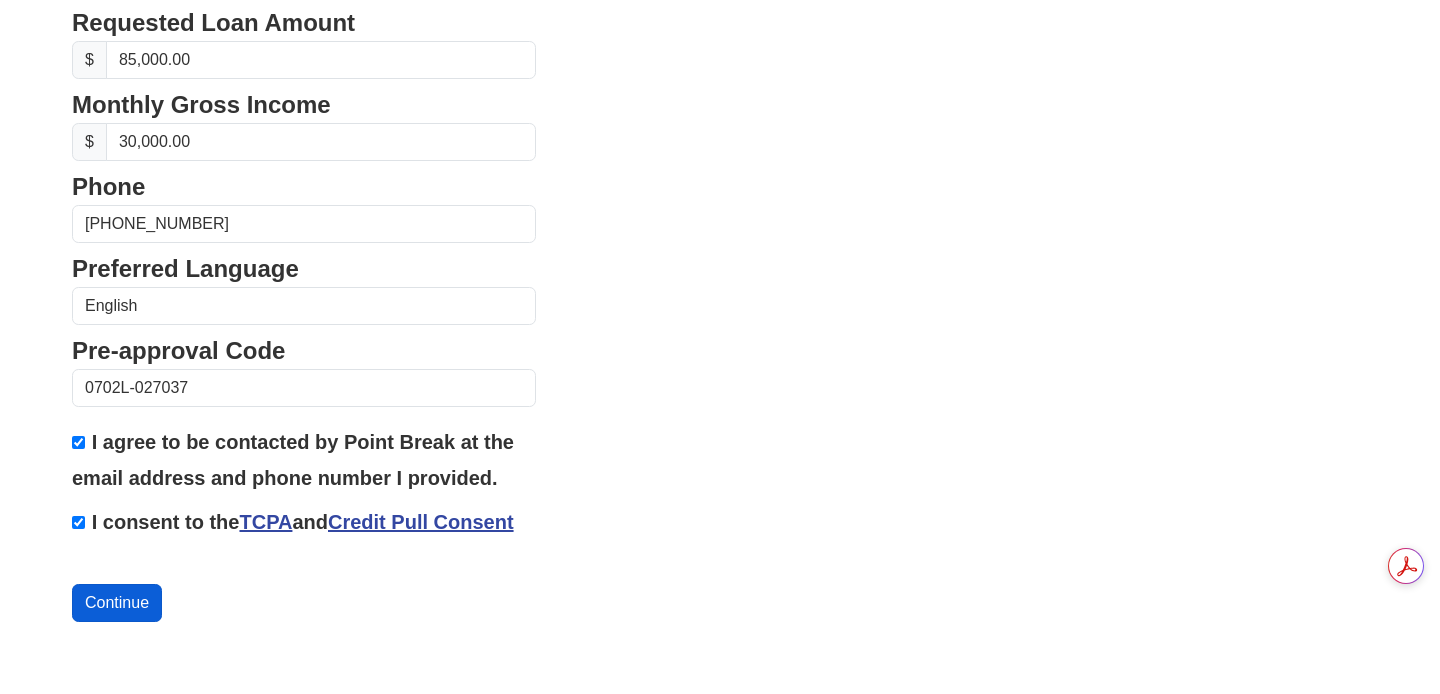 click on "Continue" at bounding box center (117, 603) 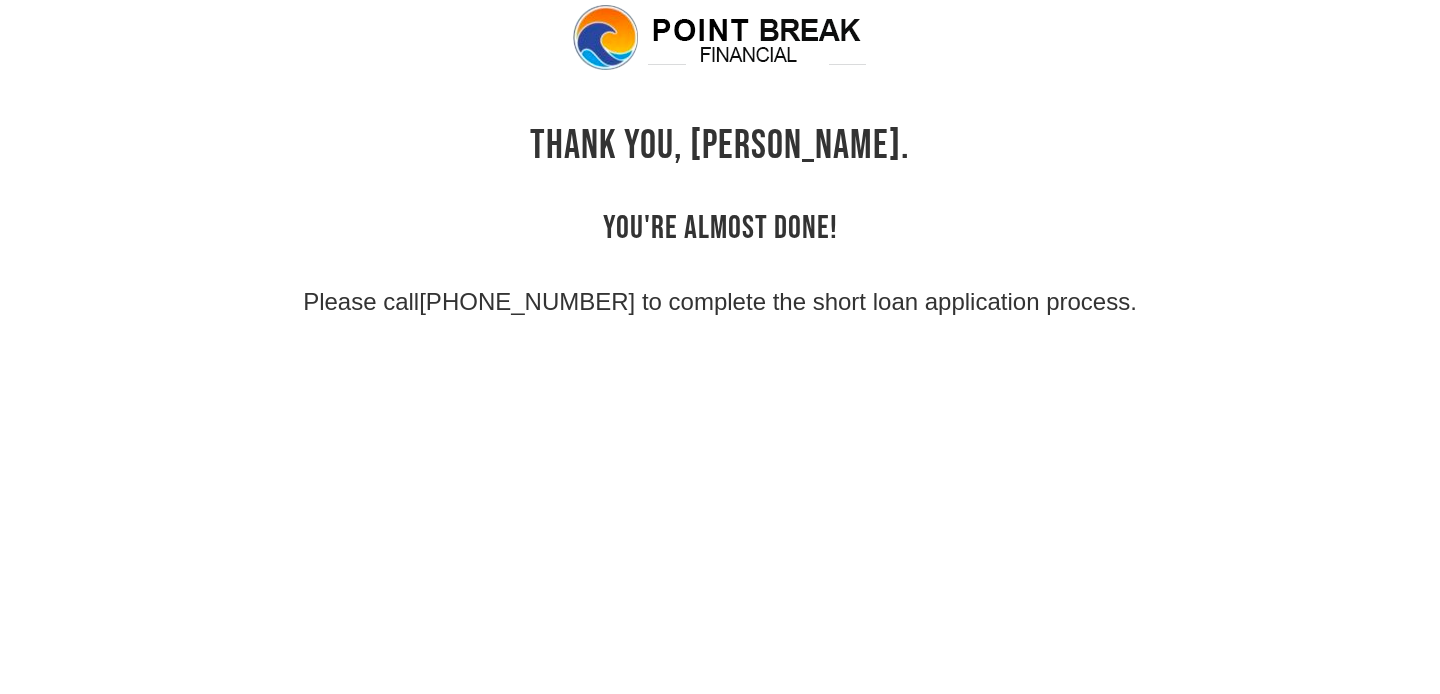 scroll, scrollTop: 48, scrollLeft: 0, axis: vertical 